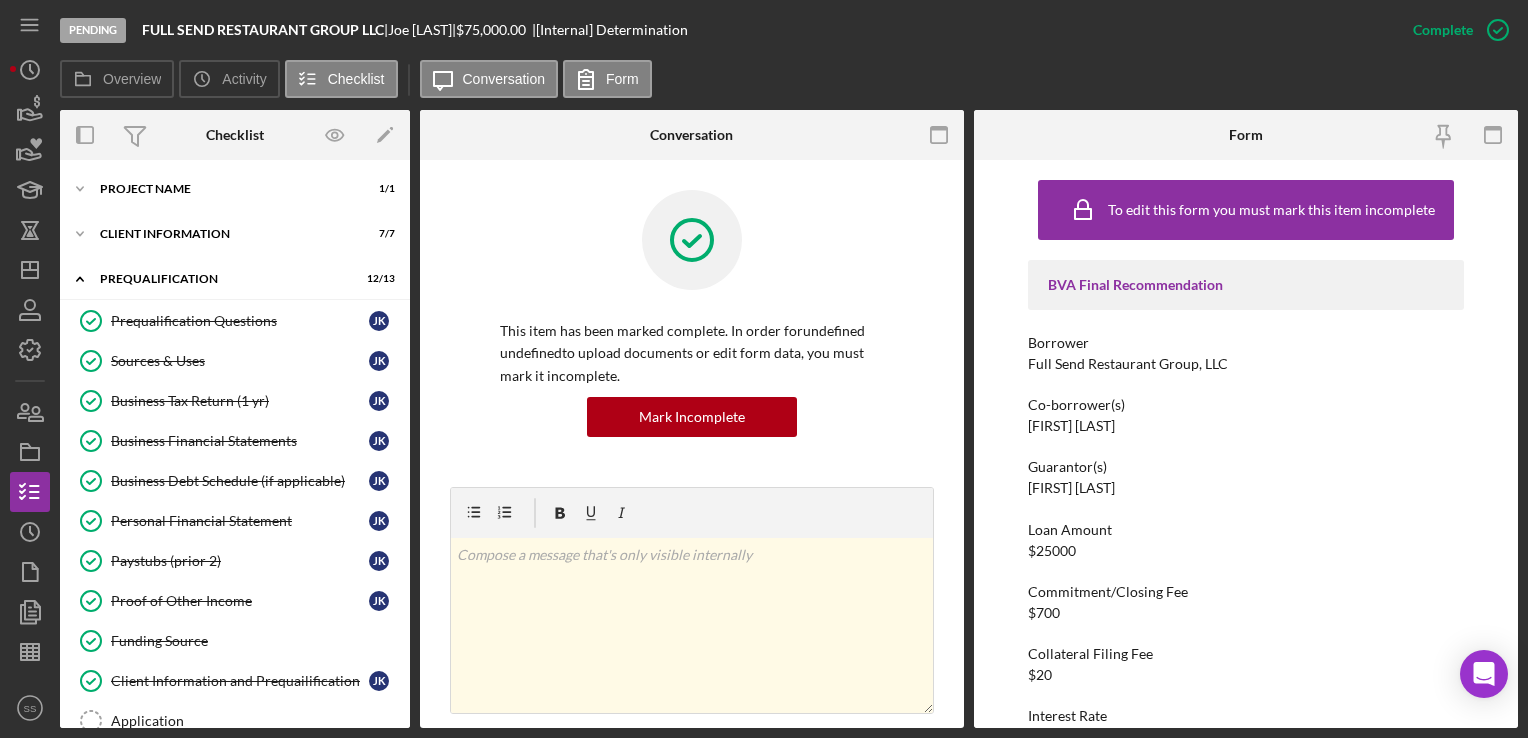 scroll, scrollTop: 0, scrollLeft: 0, axis: both 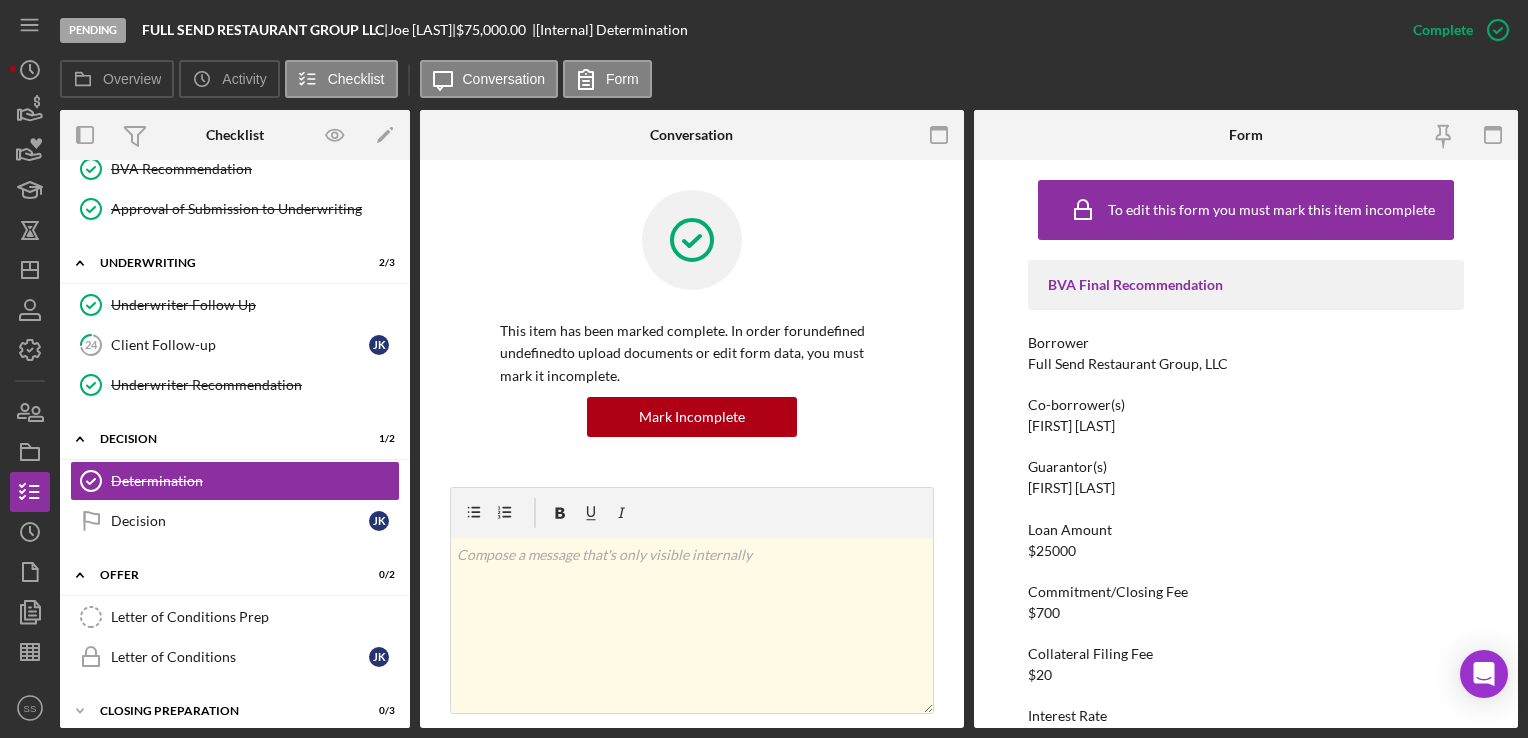 click on "BVA Final Recommendation Borrower Full Send Restaurant Group, LLC Co-borrower(s) [FIRST] [LAST] Guarantor(s) [FIRST] [LAST] Loan Amount $25000 Commitment/Closing Fee $700 Collateral Filing Fee $20 Interest Rate 8.5 Term (months) 36 Monthly Payment $1687.71 *Business Overview Please provide full background information on the history of the business, ownership & management experience, business trajectory, and any other relevant information to support the request based on conversations with the client, information and documentation obtained during the application and underwriting process, and any research completed on the business. Recommendation Details Collateral Loan Covenants No additional business debt without letting BVa know and discussing it prior. Pre-Closing Conditions Post- Closing Conditions N/A Policy Exceptions N/A" at bounding box center (1245, 1355) 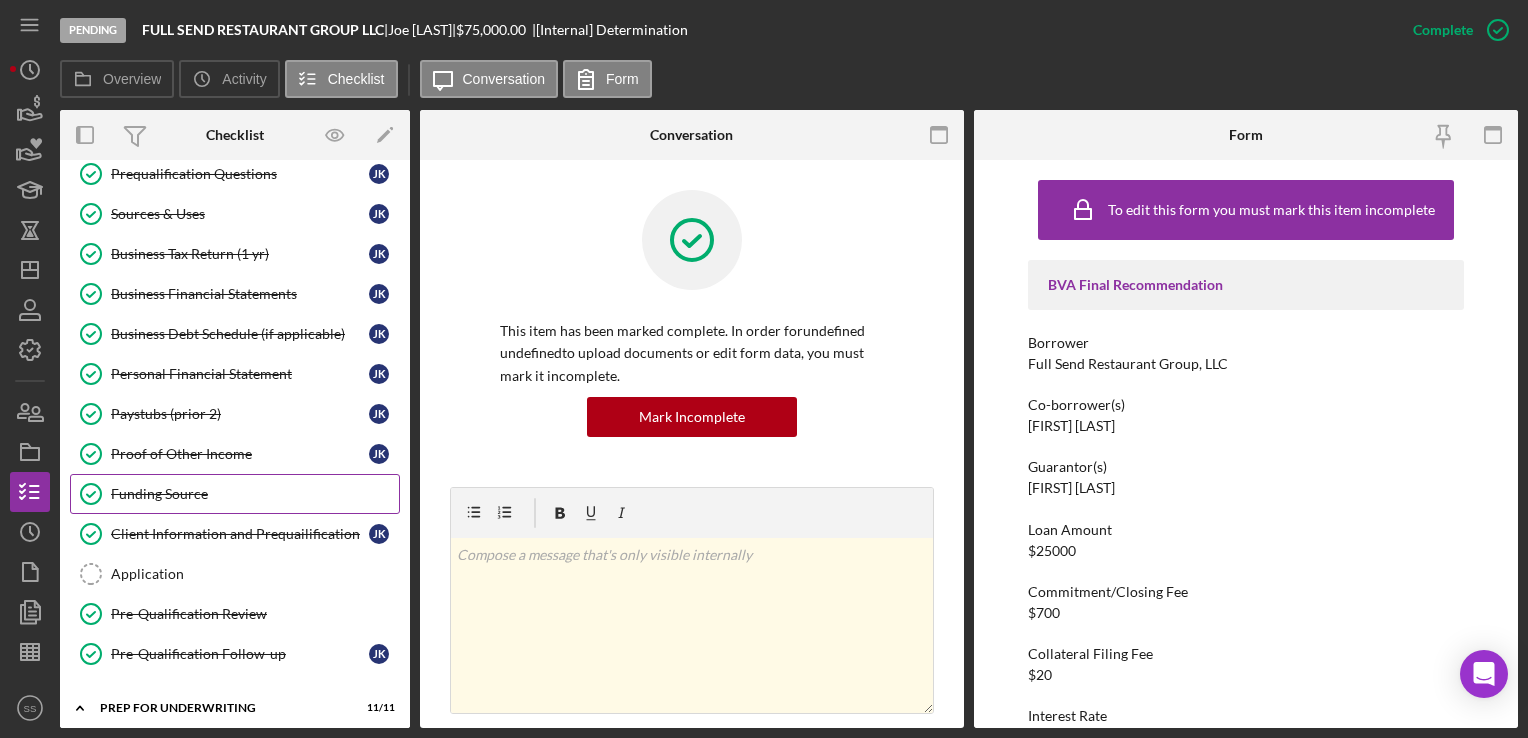 scroll, scrollTop: 672, scrollLeft: 0, axis: vertical 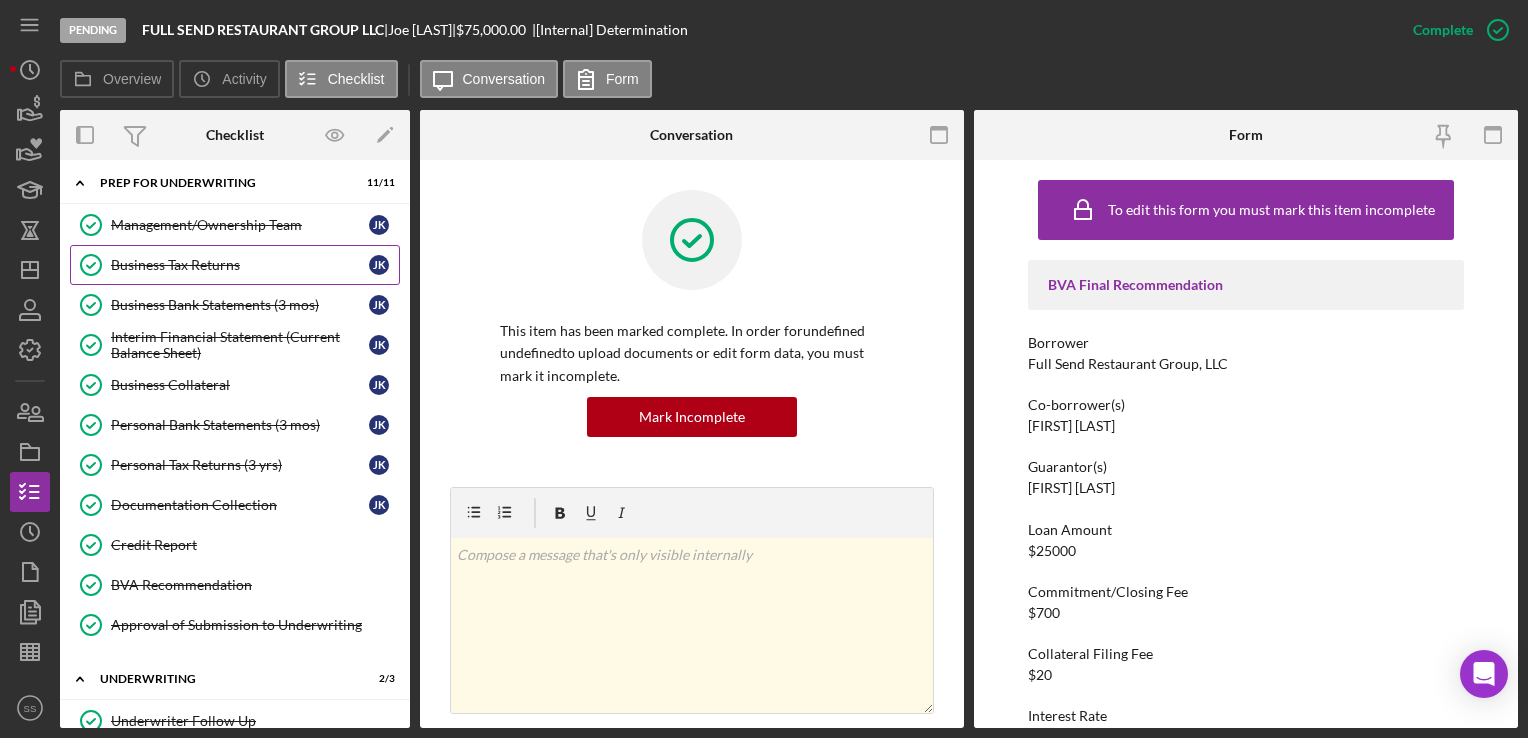 click on "Business Tax Returns Business Tax Returns [REGION]" at bounding box center [235, 265] 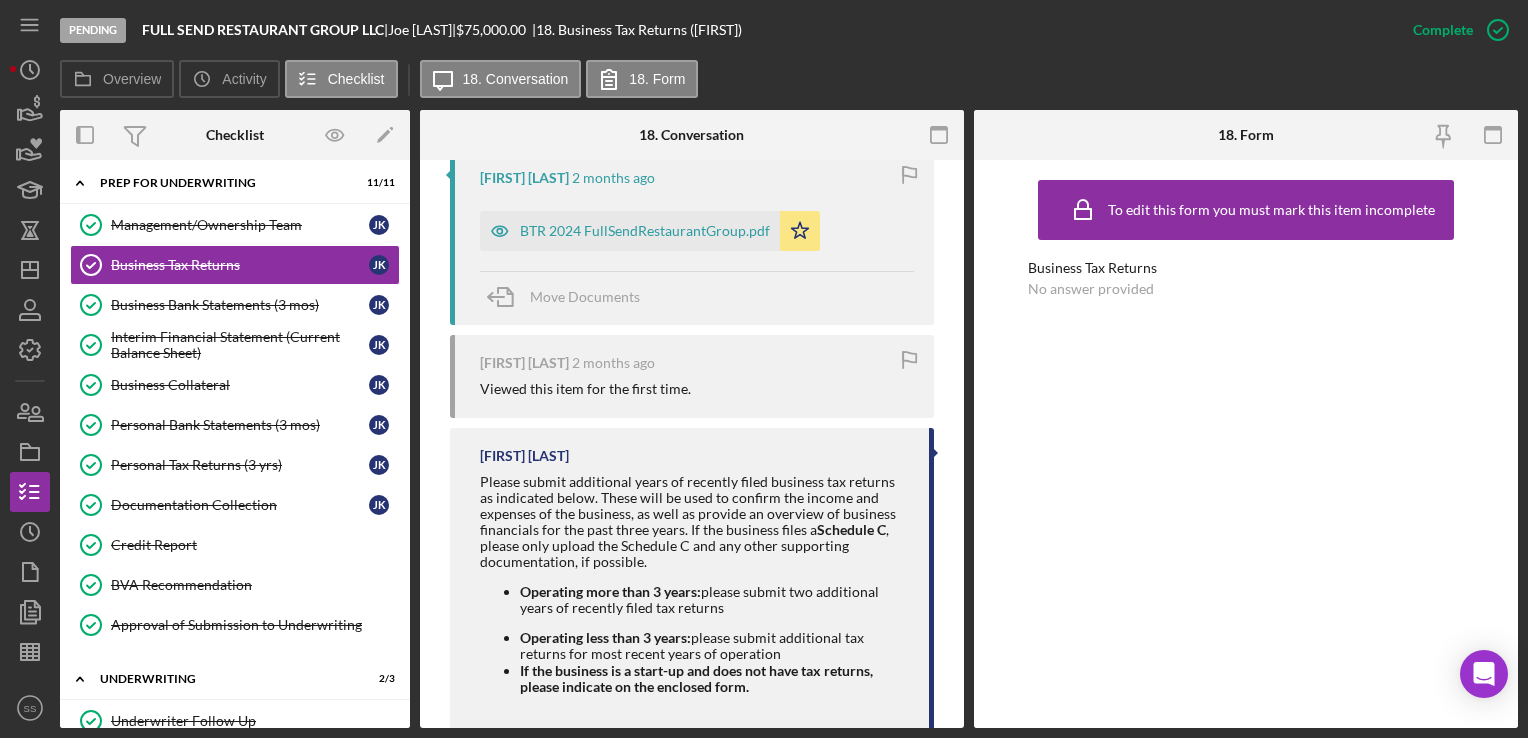 scroll, scrollTop: 800, scrollLeft: 0, axis: vertical 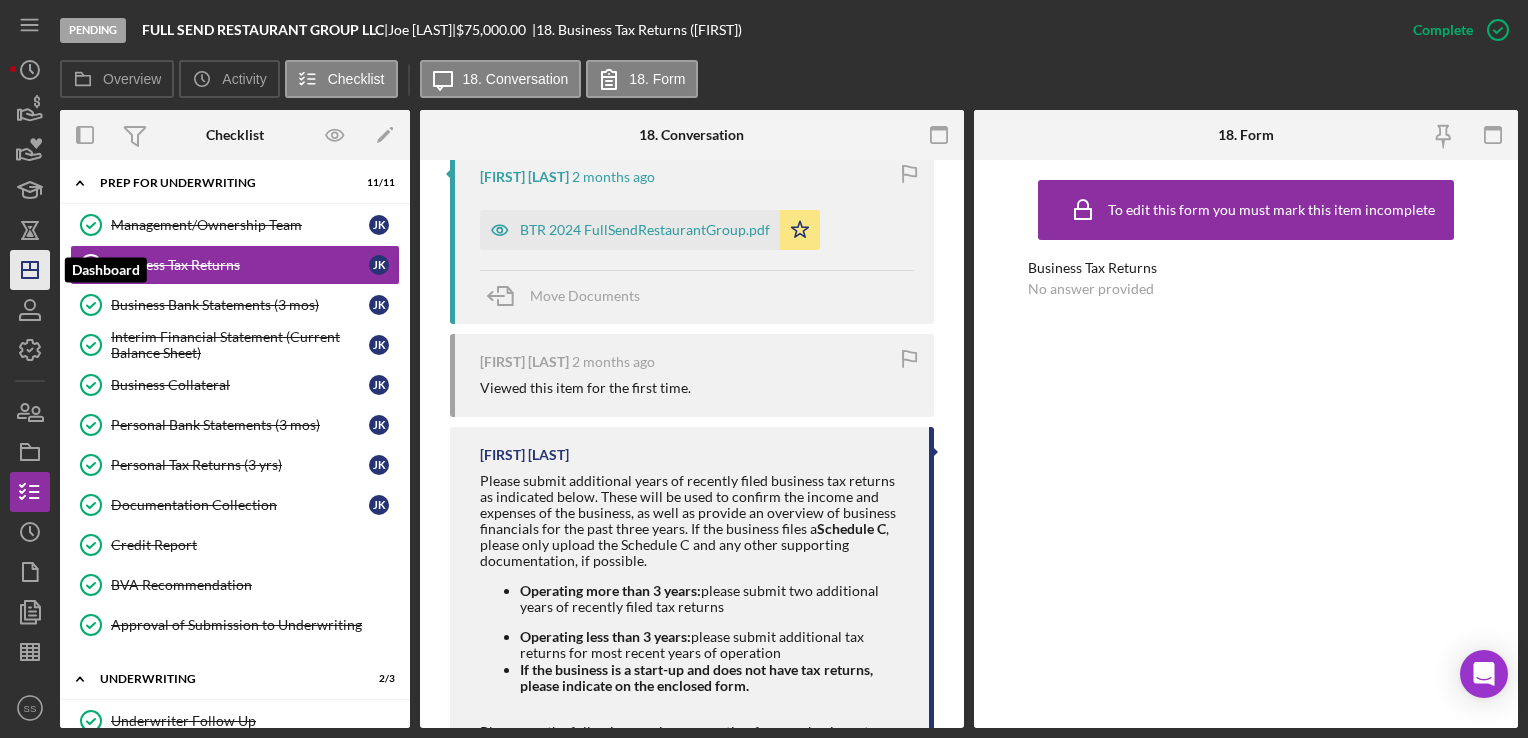 click 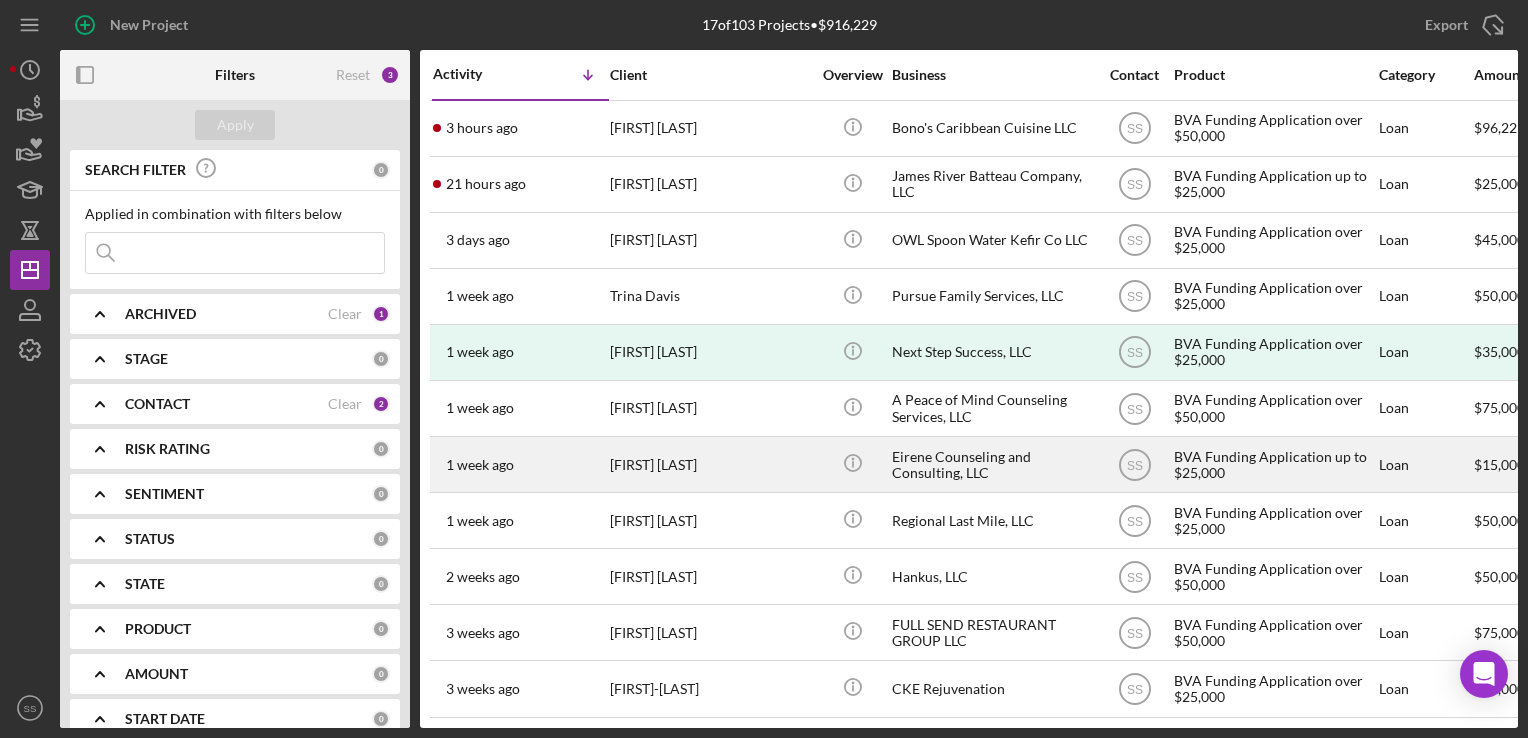 click on "[FIRST] [LAST]" at bounding box center (710, 464) 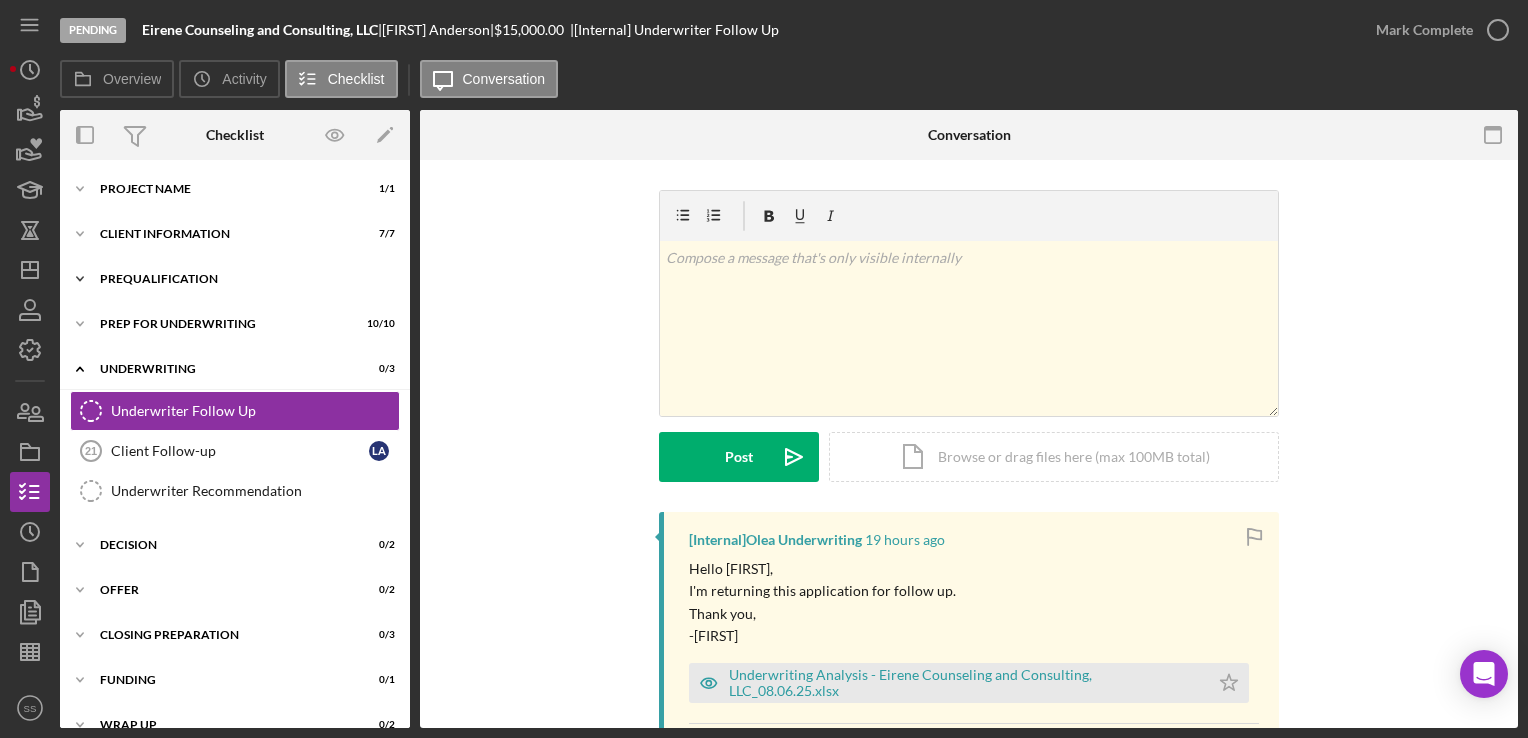 click on "Icon/Expander Prequalification 12 / 12" at bounding box center (235, 279) 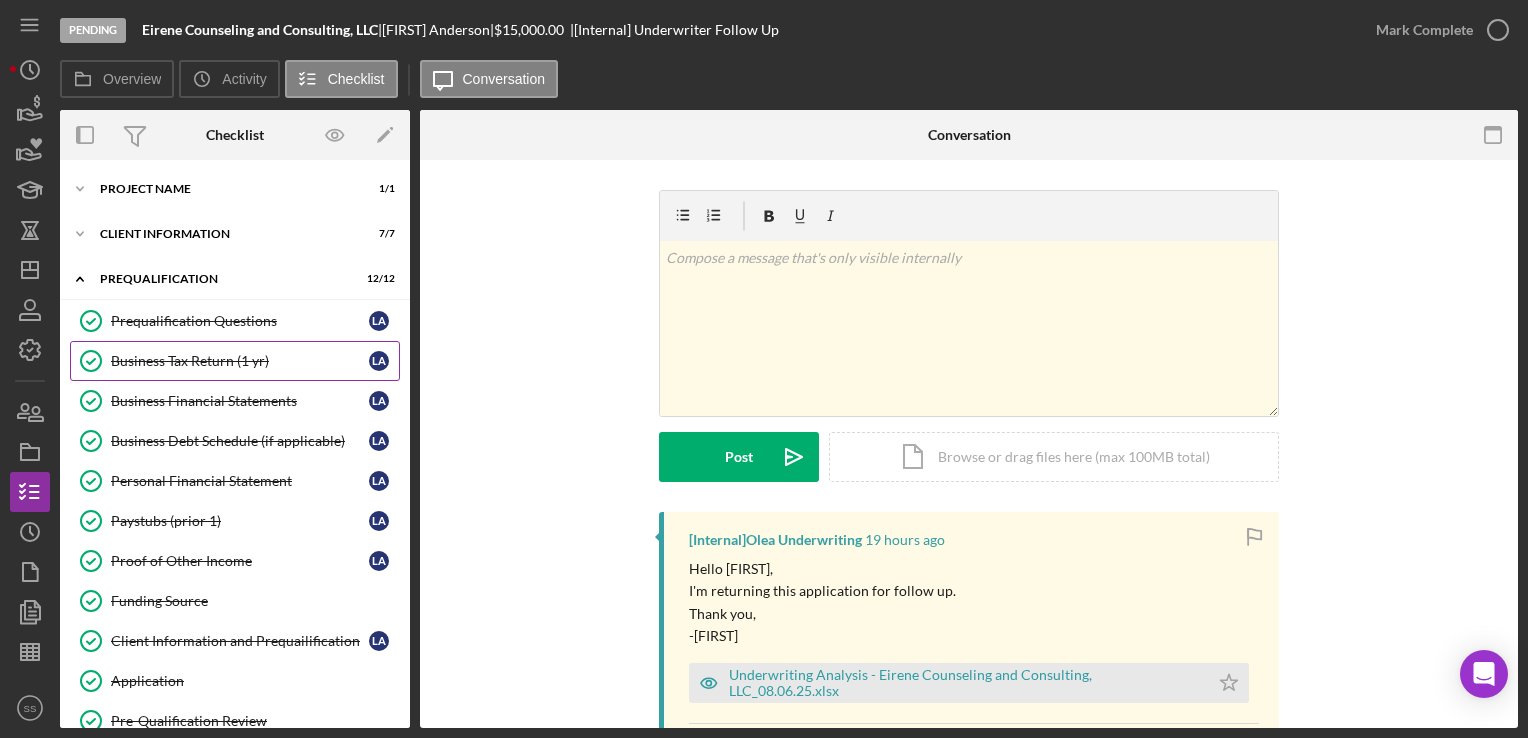 click on "Business Tax Return (1 yr)" at bounding box center [240, 361] 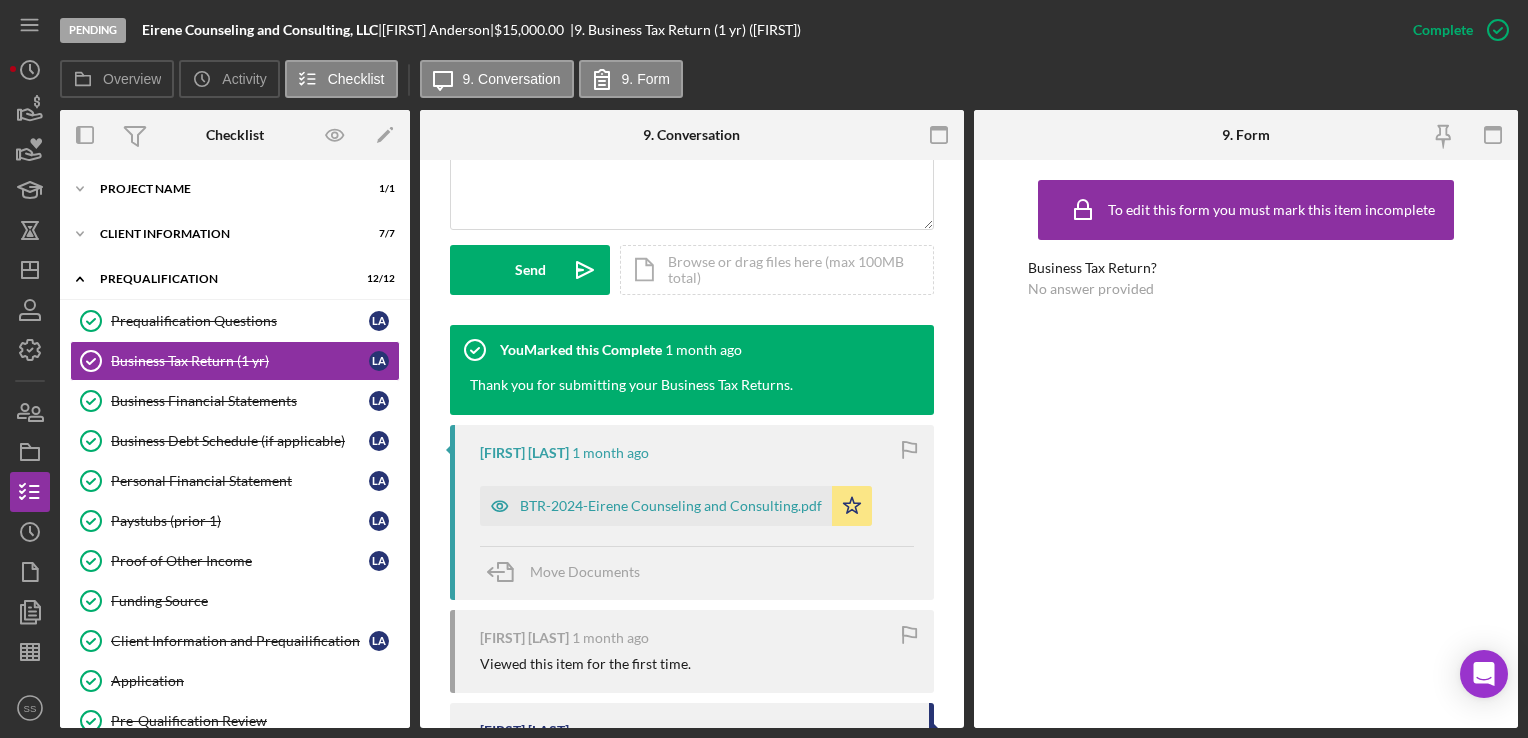 scroll, scrollTop: 643, scrollLeft: 0, axis: vertical 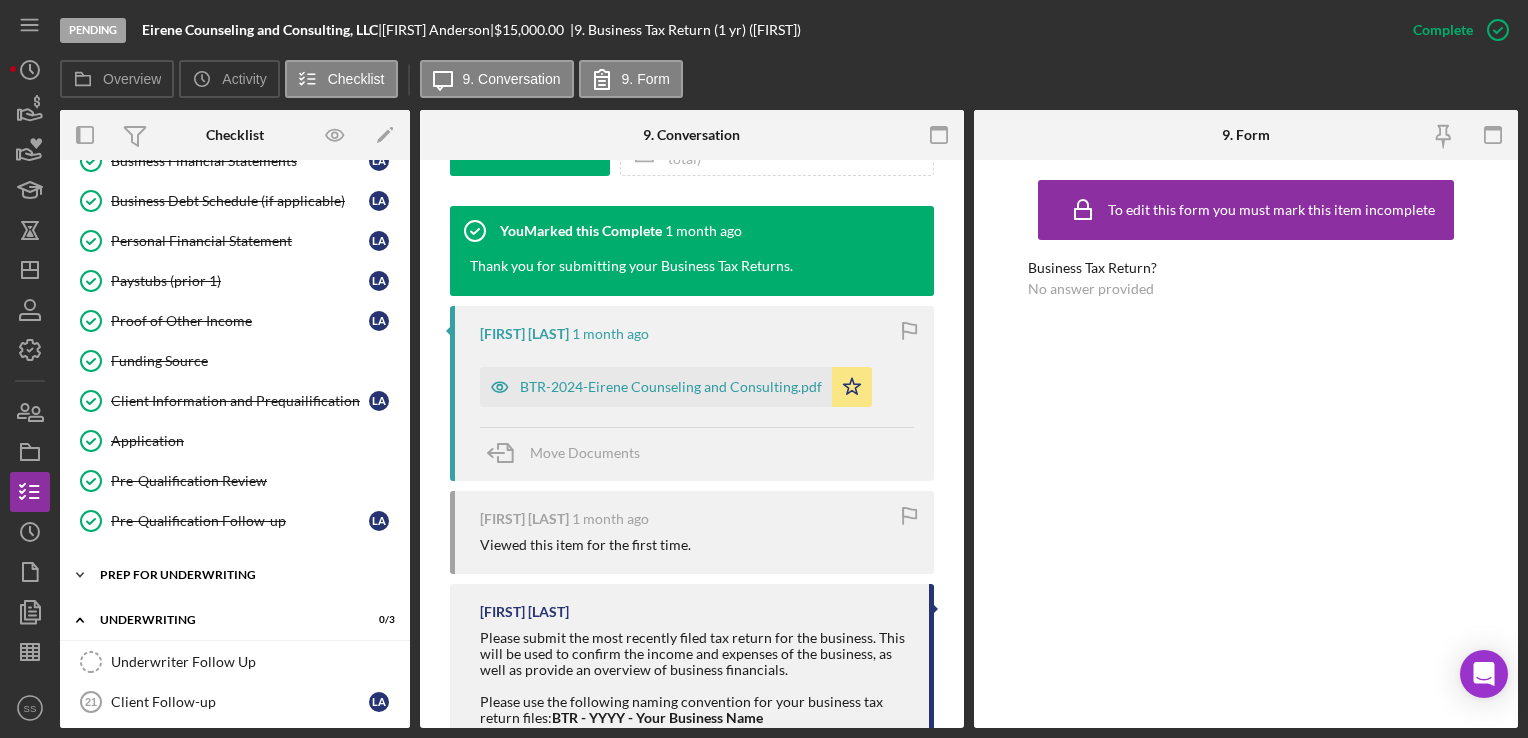 click on "Prep for Underwriting" at bounding box center [242, 575] 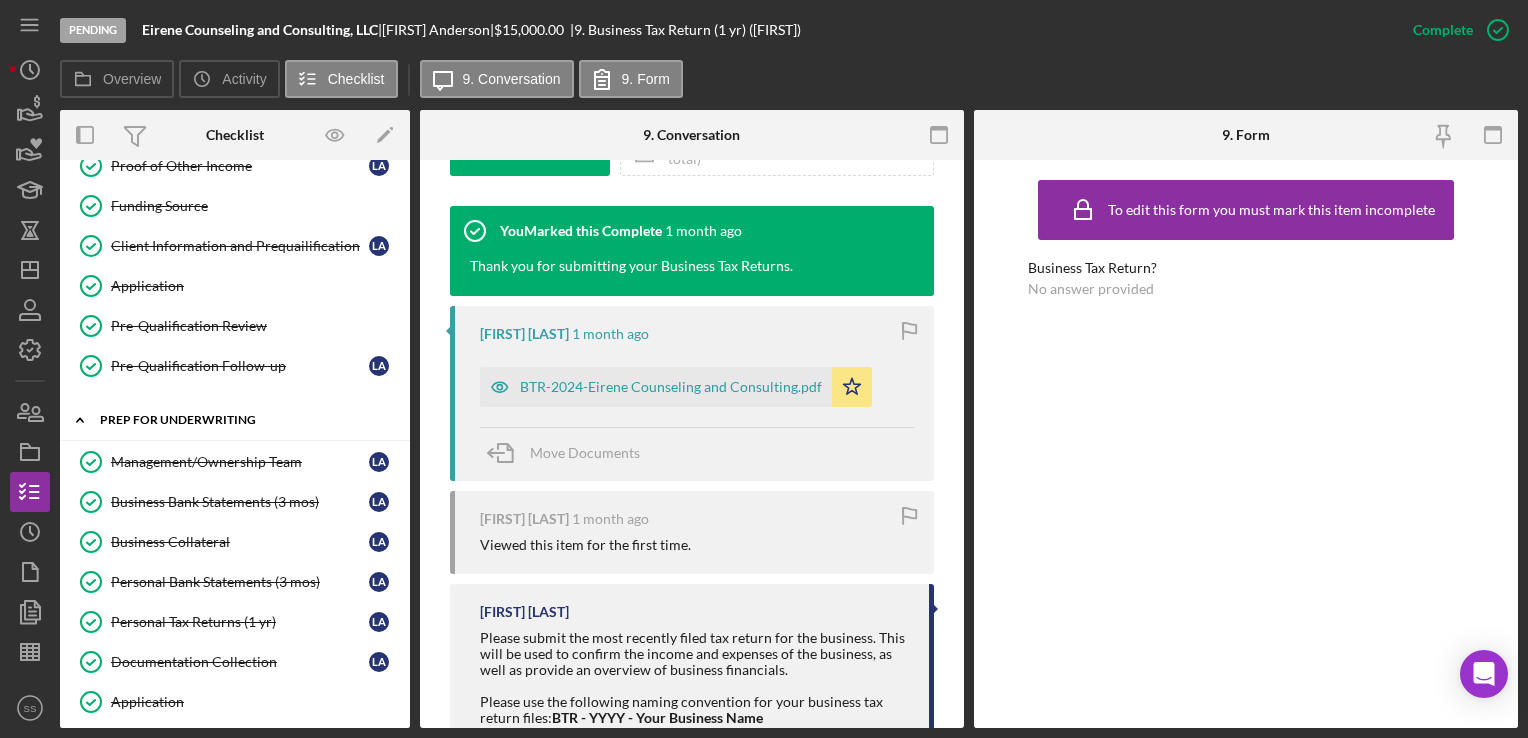 scroll, scrollTop: 396, scrollLeft: 0, axis: vertical 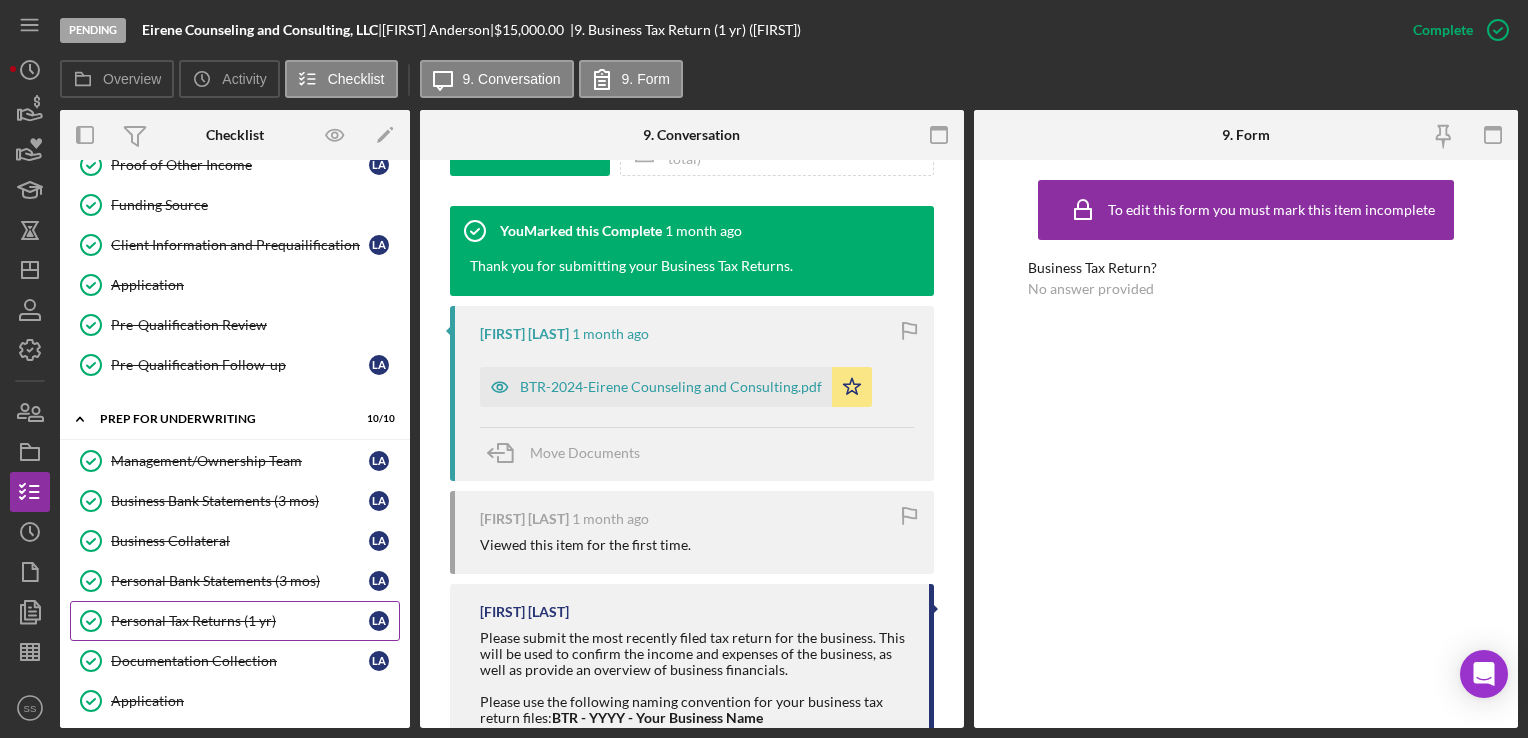 click on "Personal Tax Returns (1 yr)" at bounding box center [240, 621] 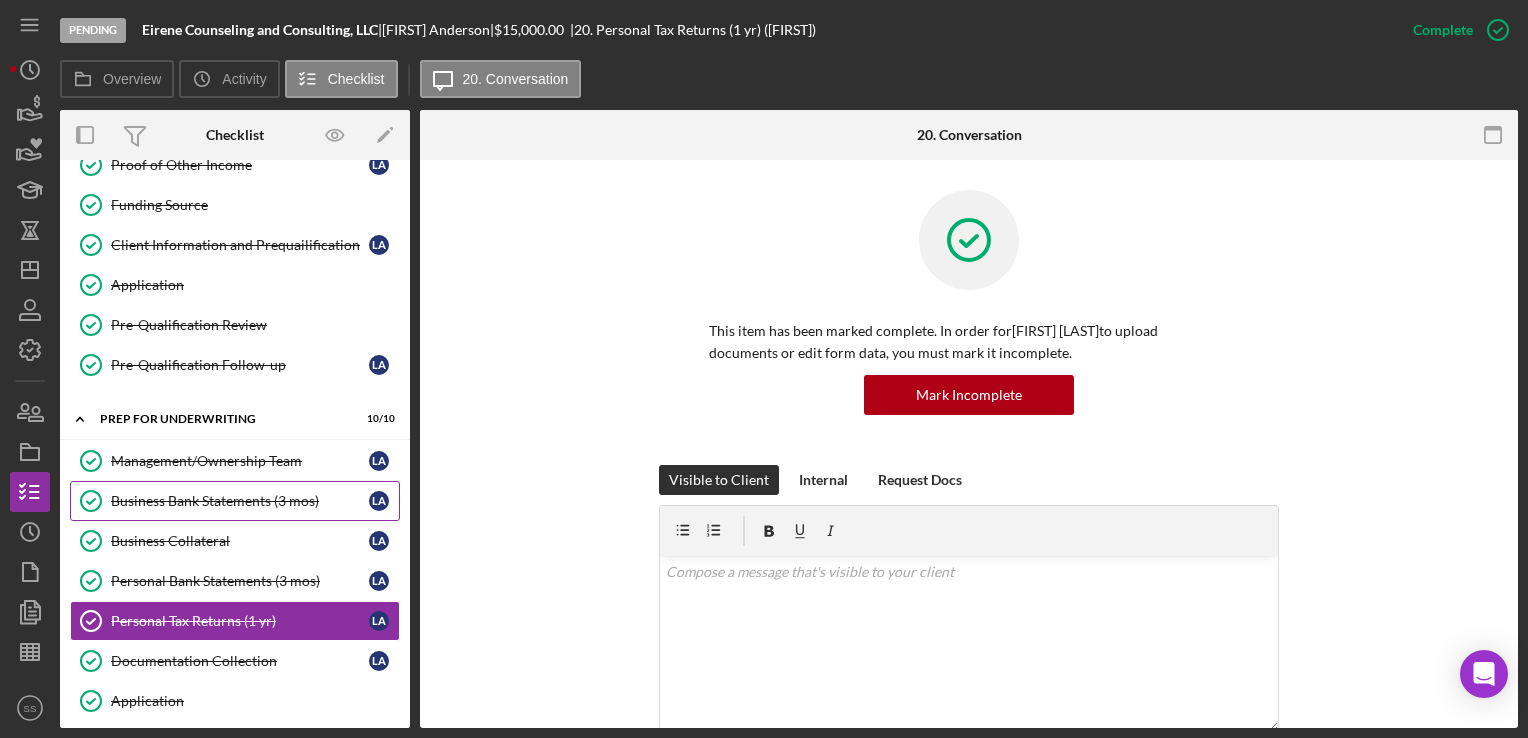 click on "Business Bank Statements (3 mos) Business Bank Statements (3 mos) [REGION]" at bounding box center [235, 501] 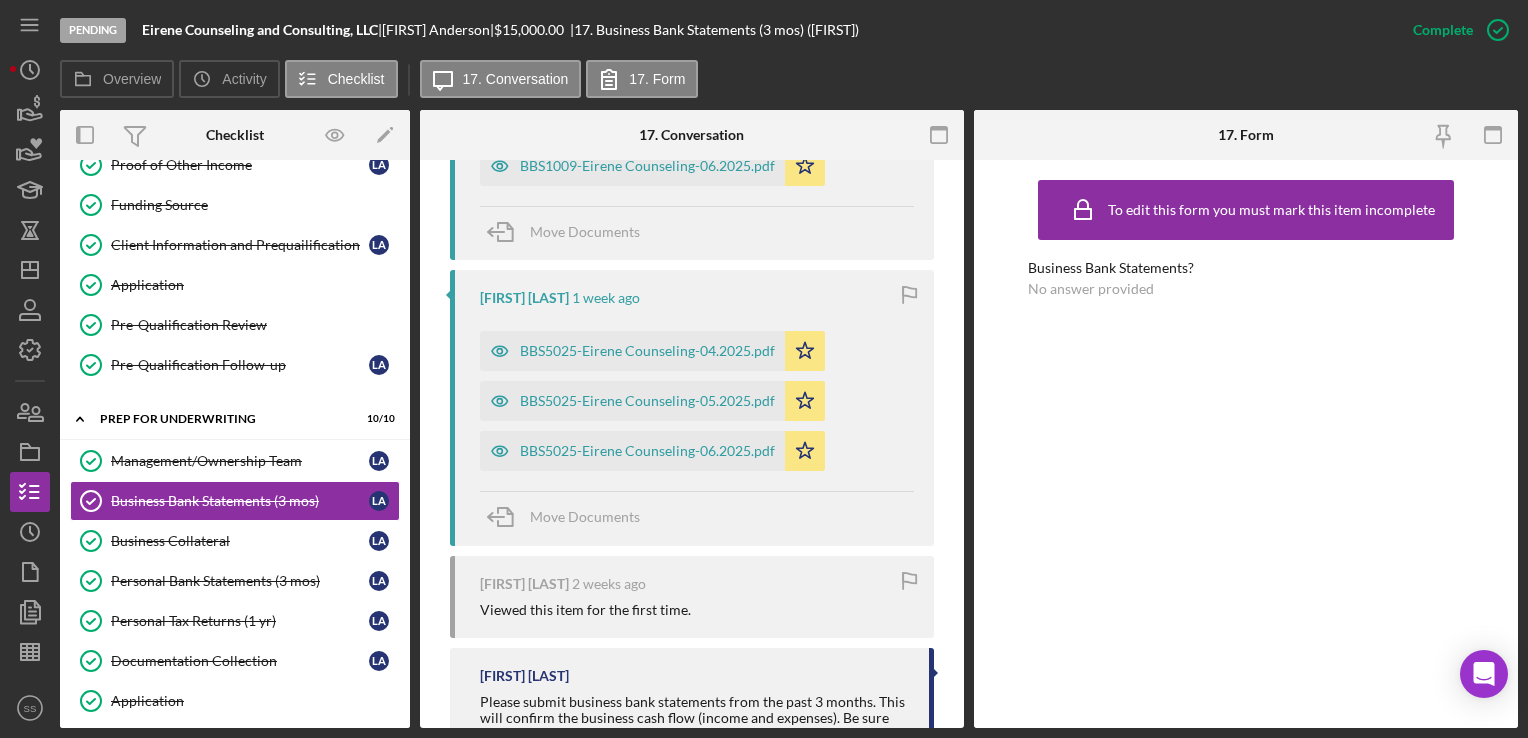scroll, scrollTop: 1239, scrollLeft: 0, axis: vertical 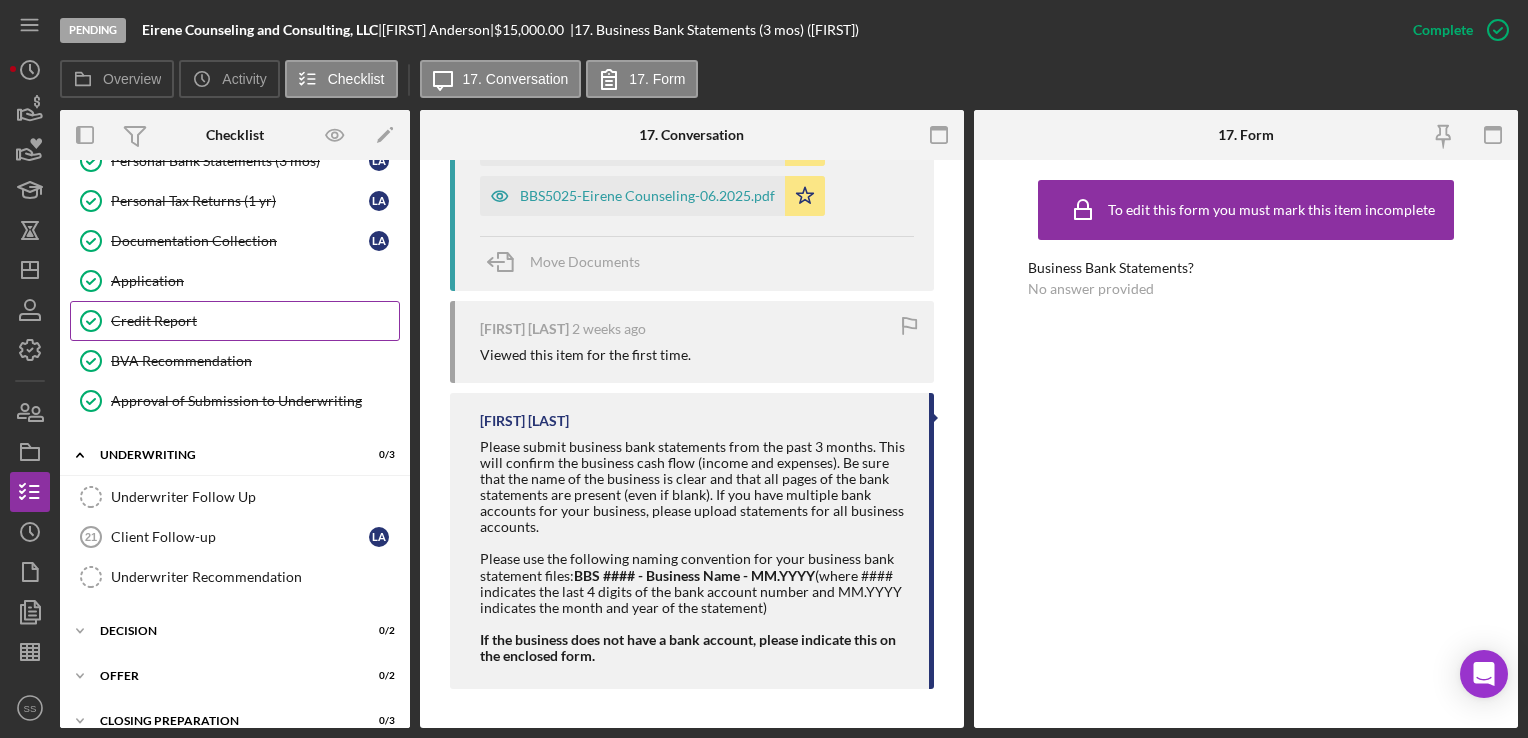 click on "Credit Report Credit Report" at bounding box center (235, 321) 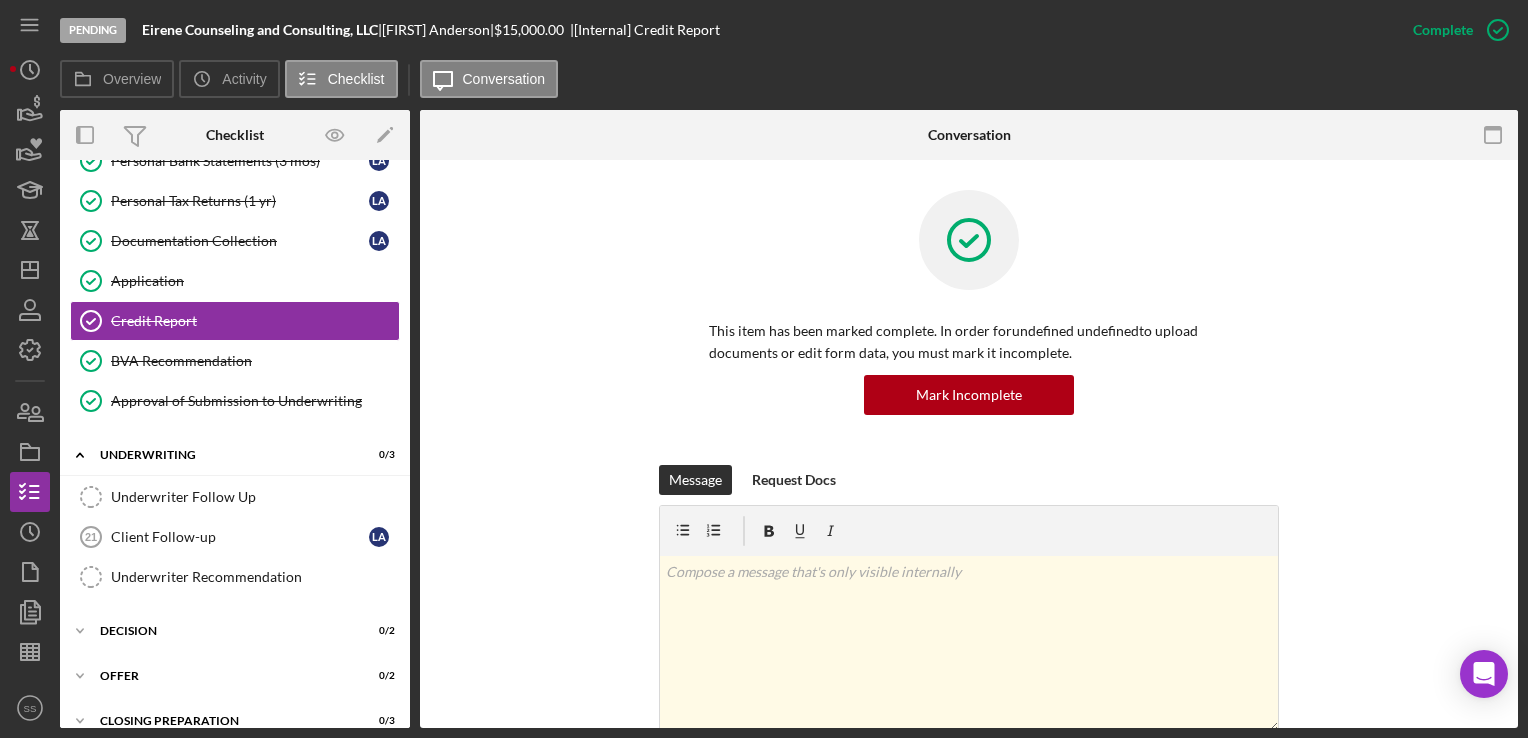 scroll, scrollTop: 496, scrollLeft: 0, axis: vertical 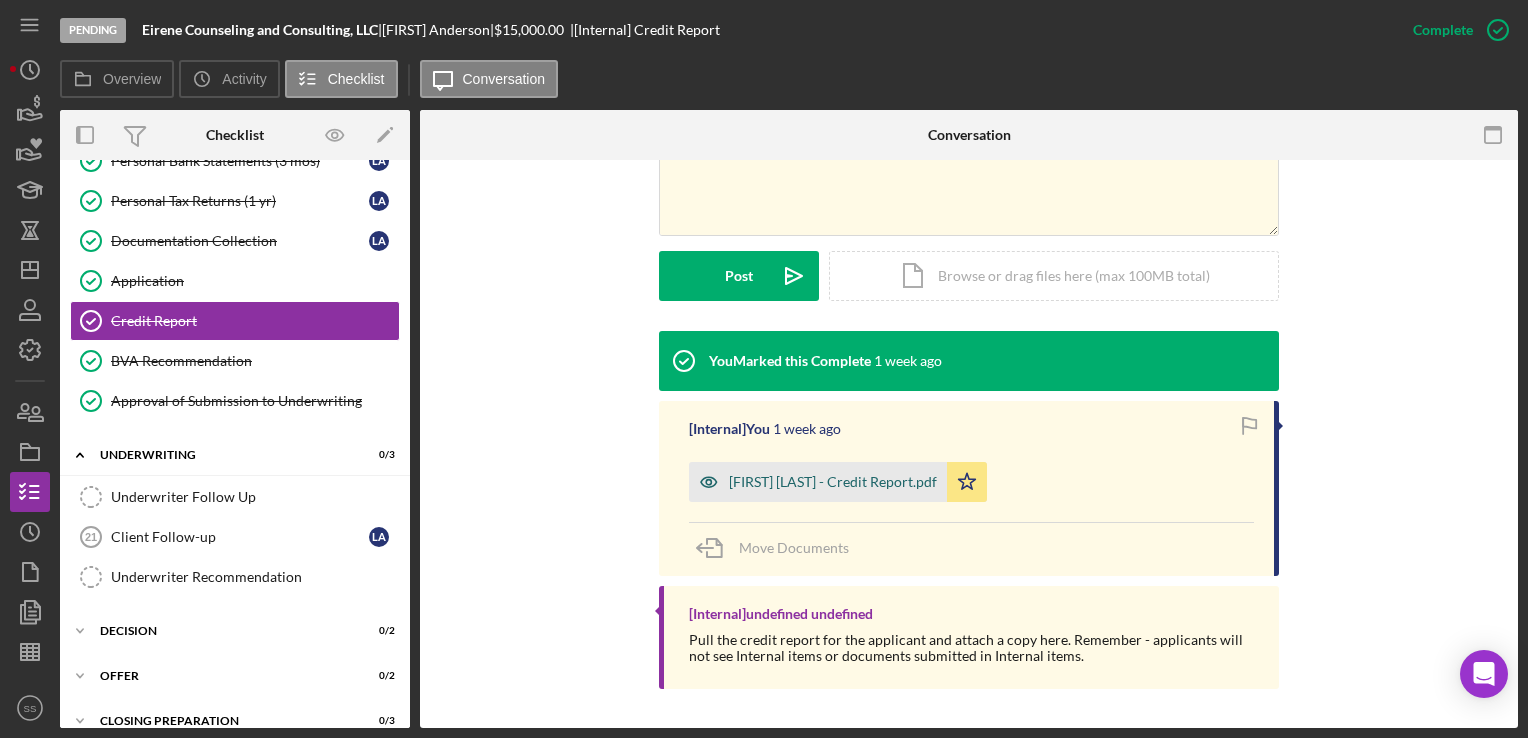 click on "[FIRST] [LAST] - Credit Report.pdf" at bounding box center (833, 482) 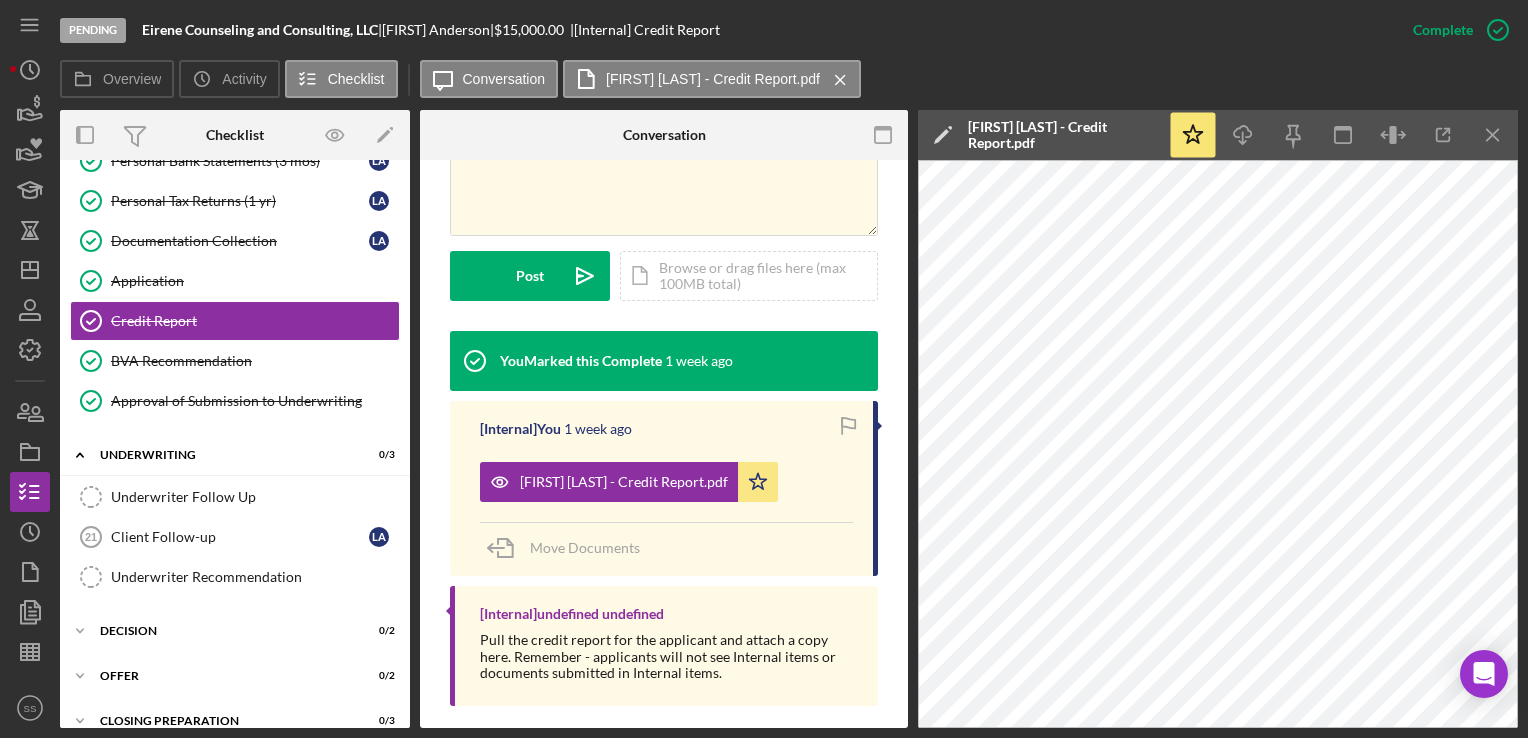 scroll, scrollTop: 534, scrollLeft: 0, axis: vertical 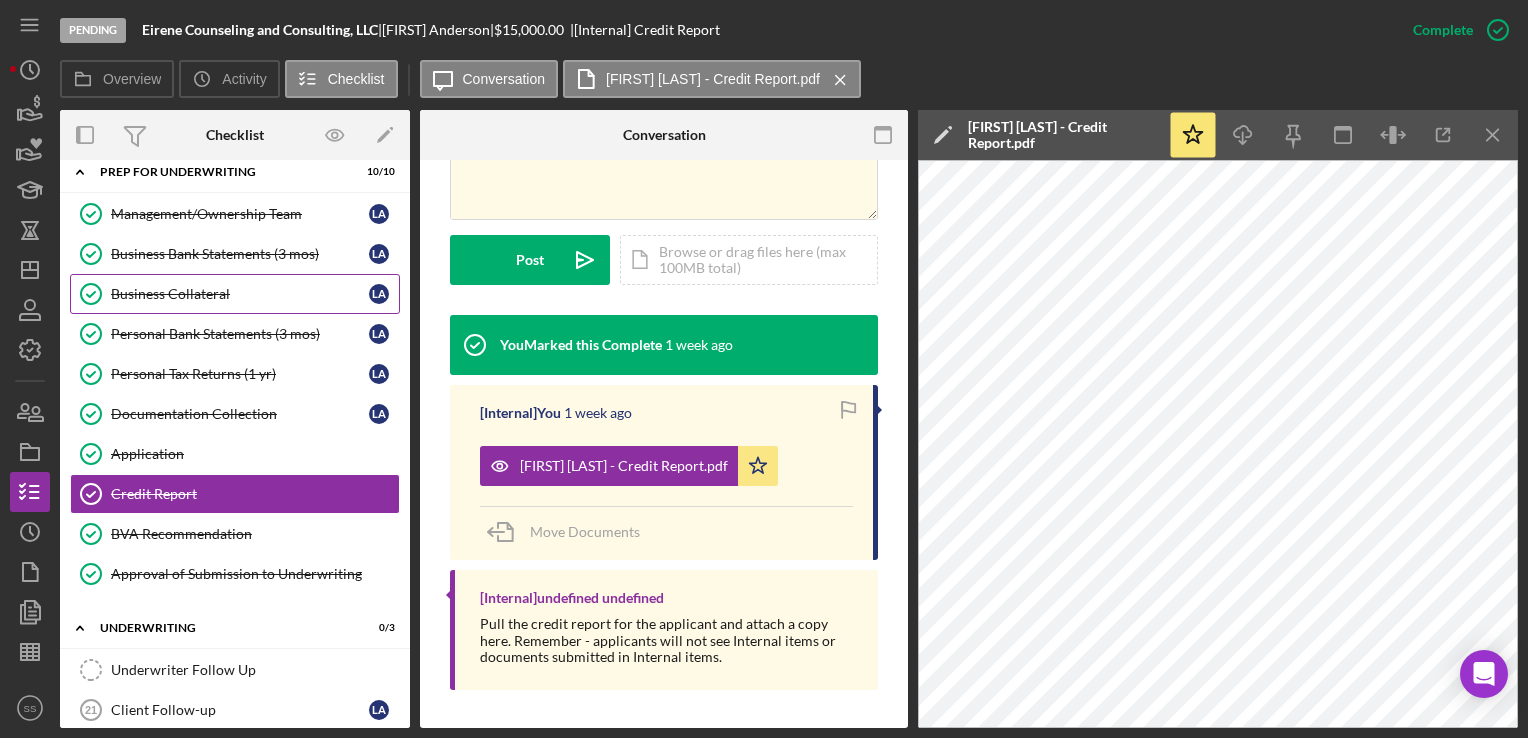 click on "Business Collateral" at bounding box center (240, 294) 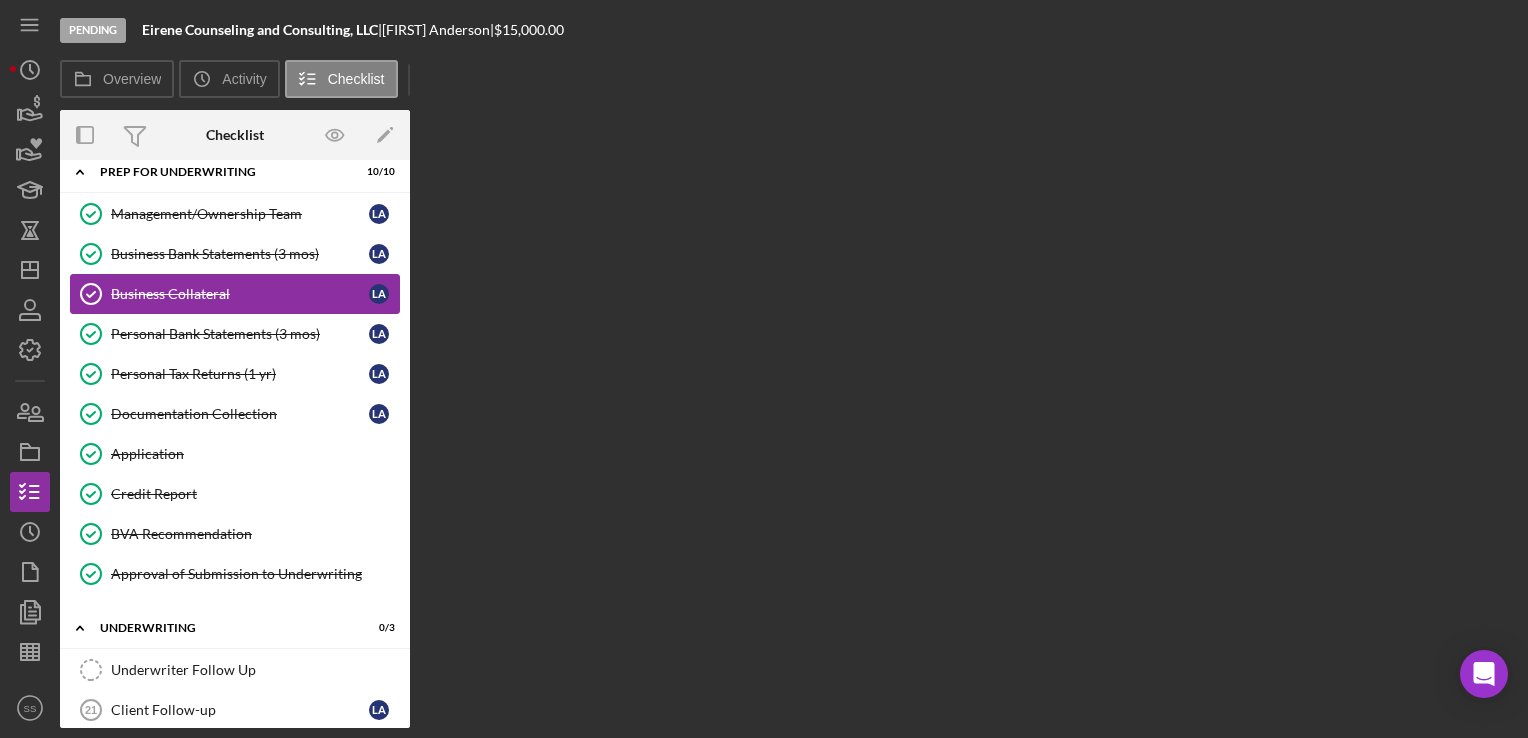 click on "Business Collateral" at bounding box center (240, 294) 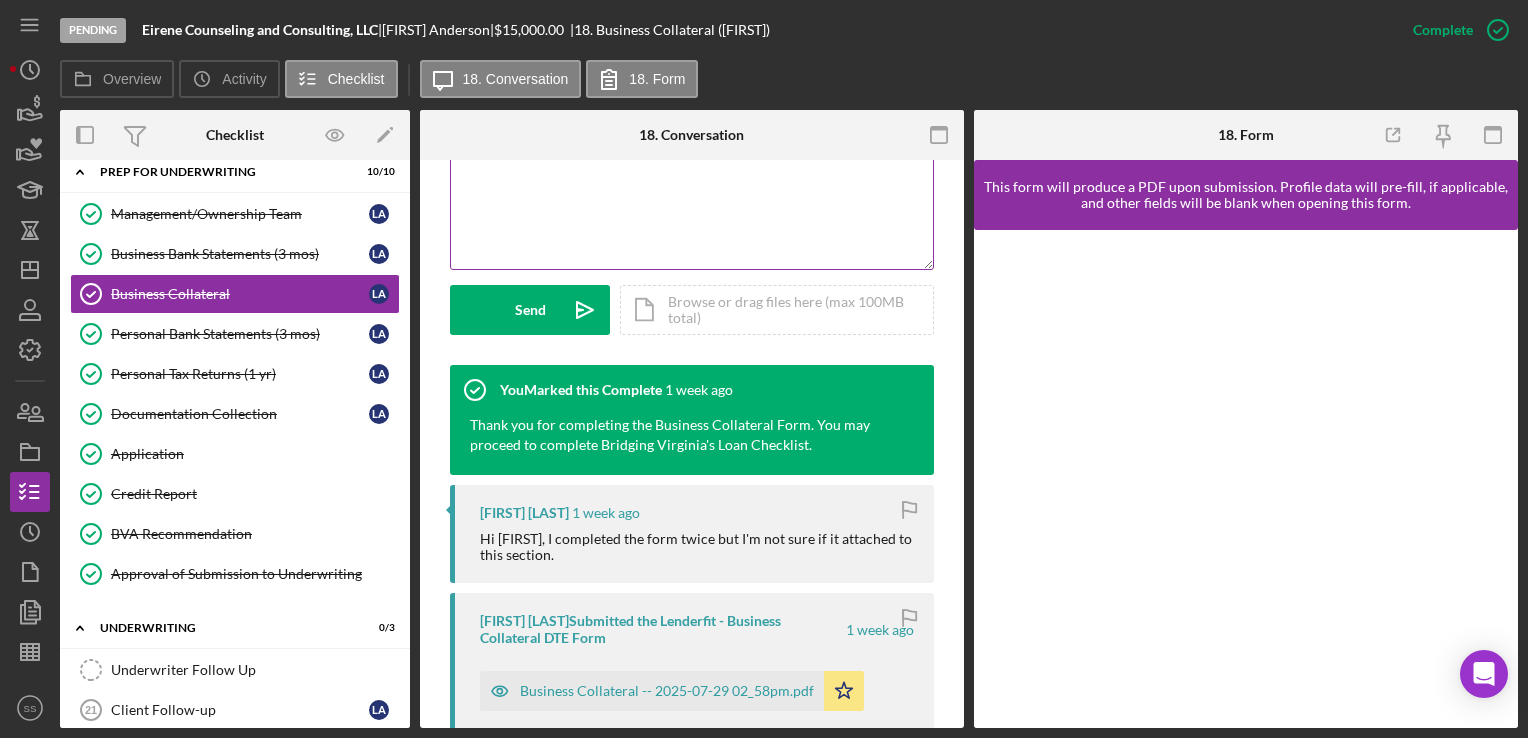 scroll, scrollTop: 540, scrollLeft: 0, axis: vertical 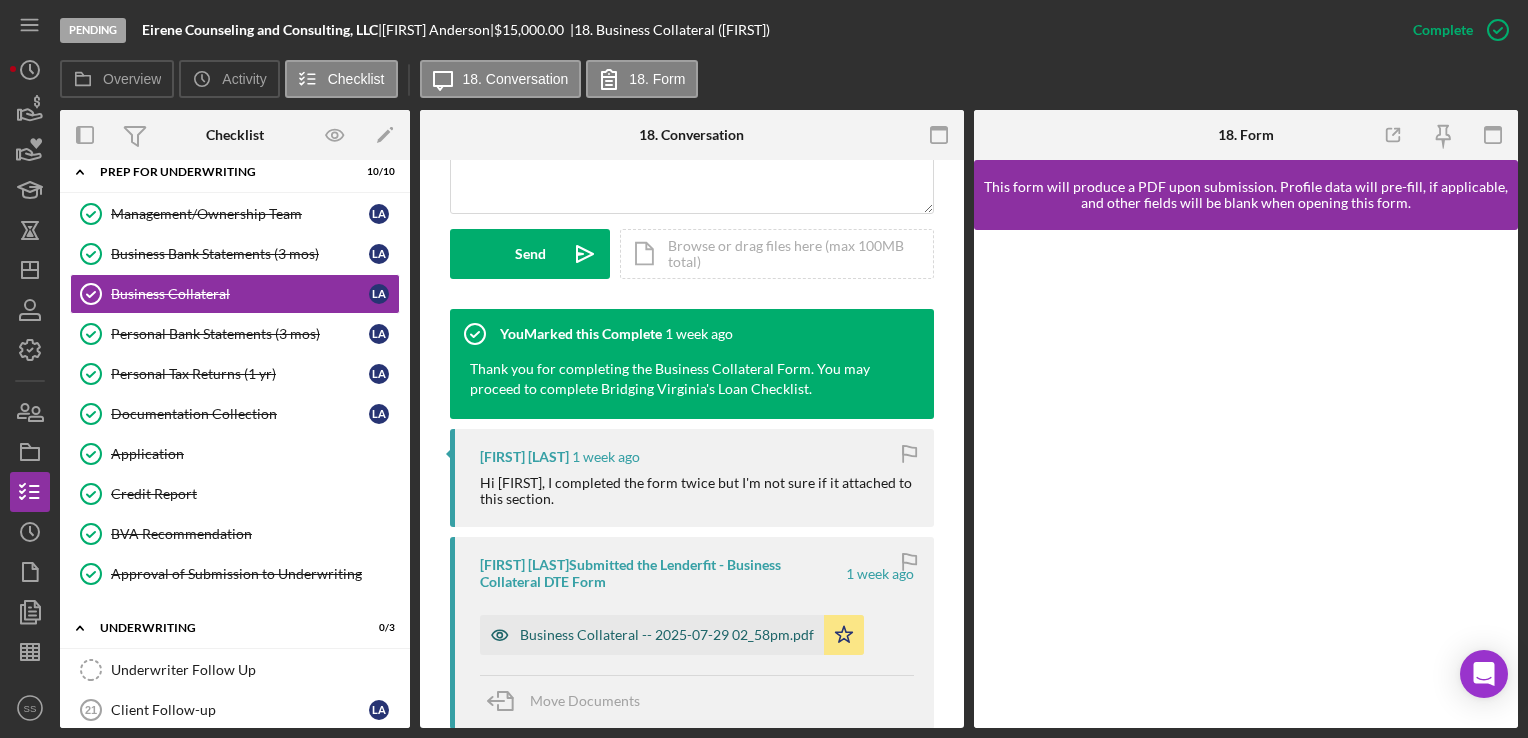 click on "Business Collateral -- 2025-07-29 02_58pm.pdf" at bounding box center (652, 635) 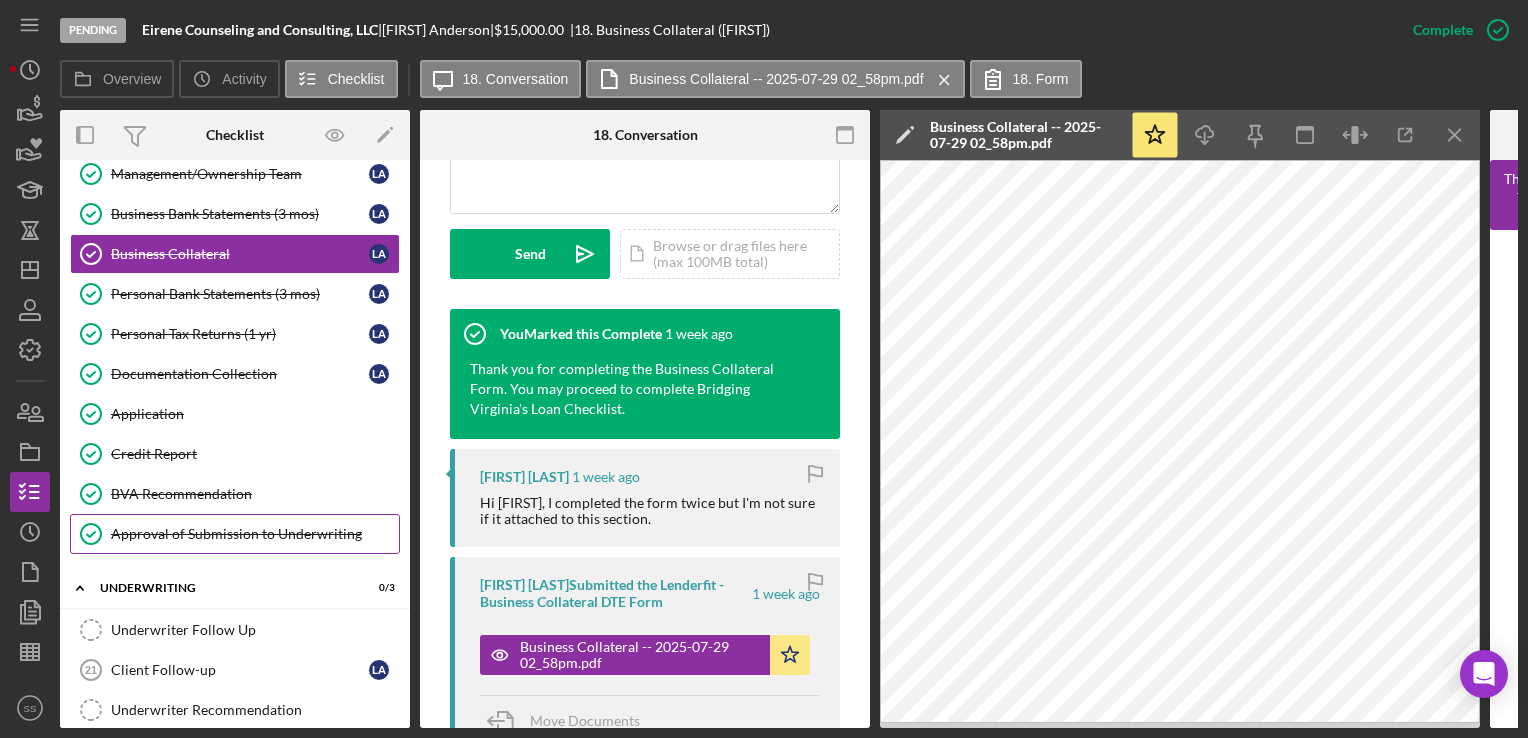 scroll, scrollTop: 804, scrollLeft: 0, axis: vertical 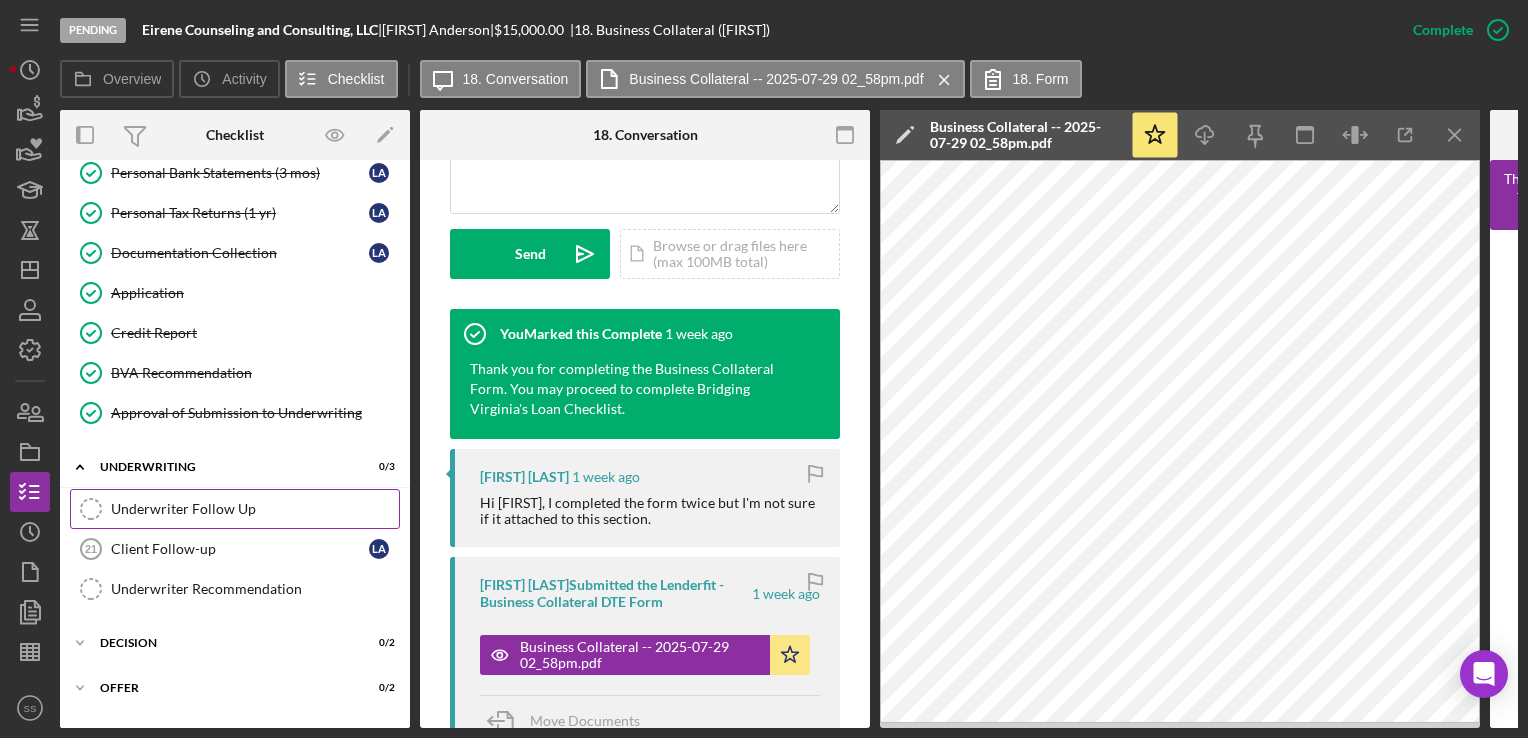click on "Underwriter Follow Up" at bounding box center [255, 509] 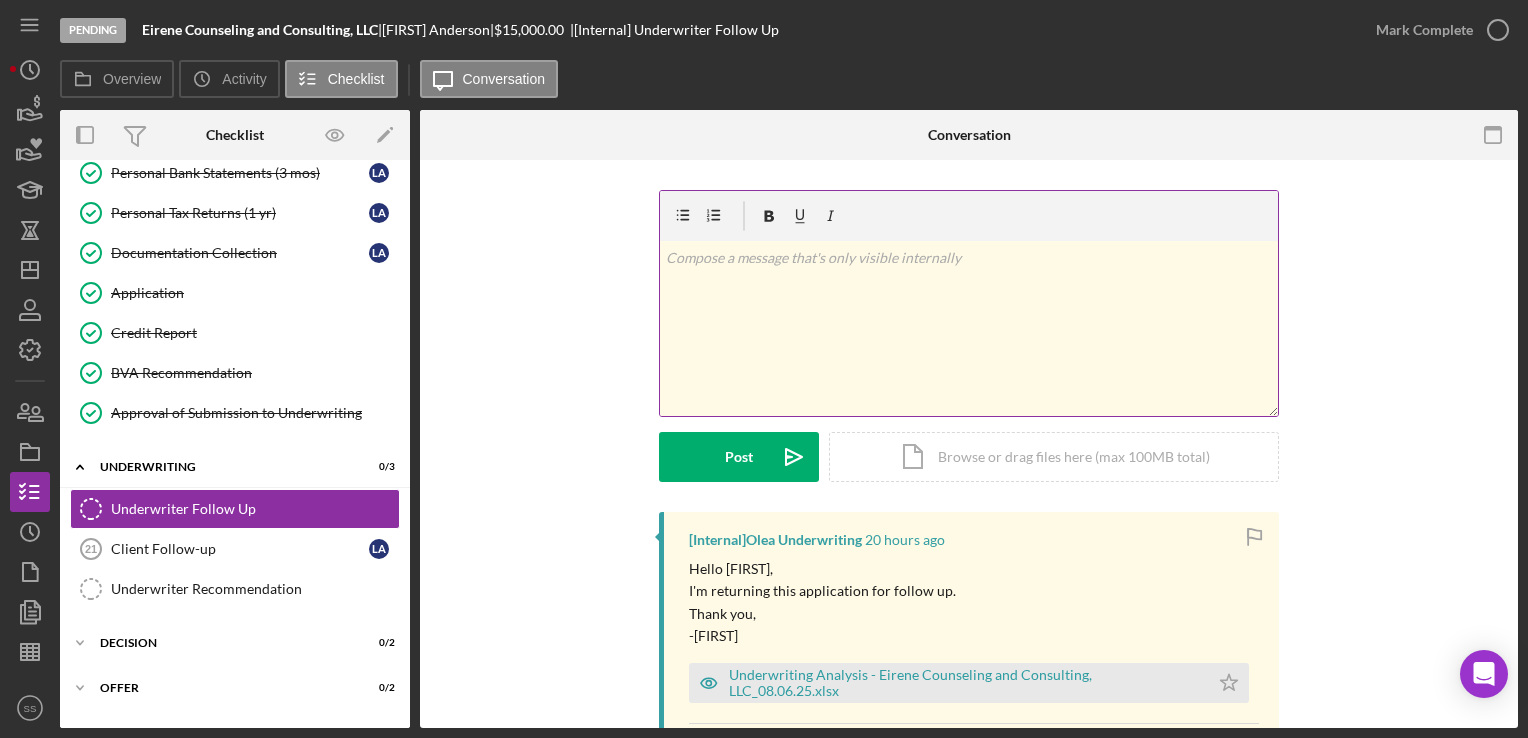 click on "v Color teal Color pink Remove color Add row above Add row below Add column before Add column after Merge cells Split cells Remove column Remove row Remove table" at bounding box center [969, 328] 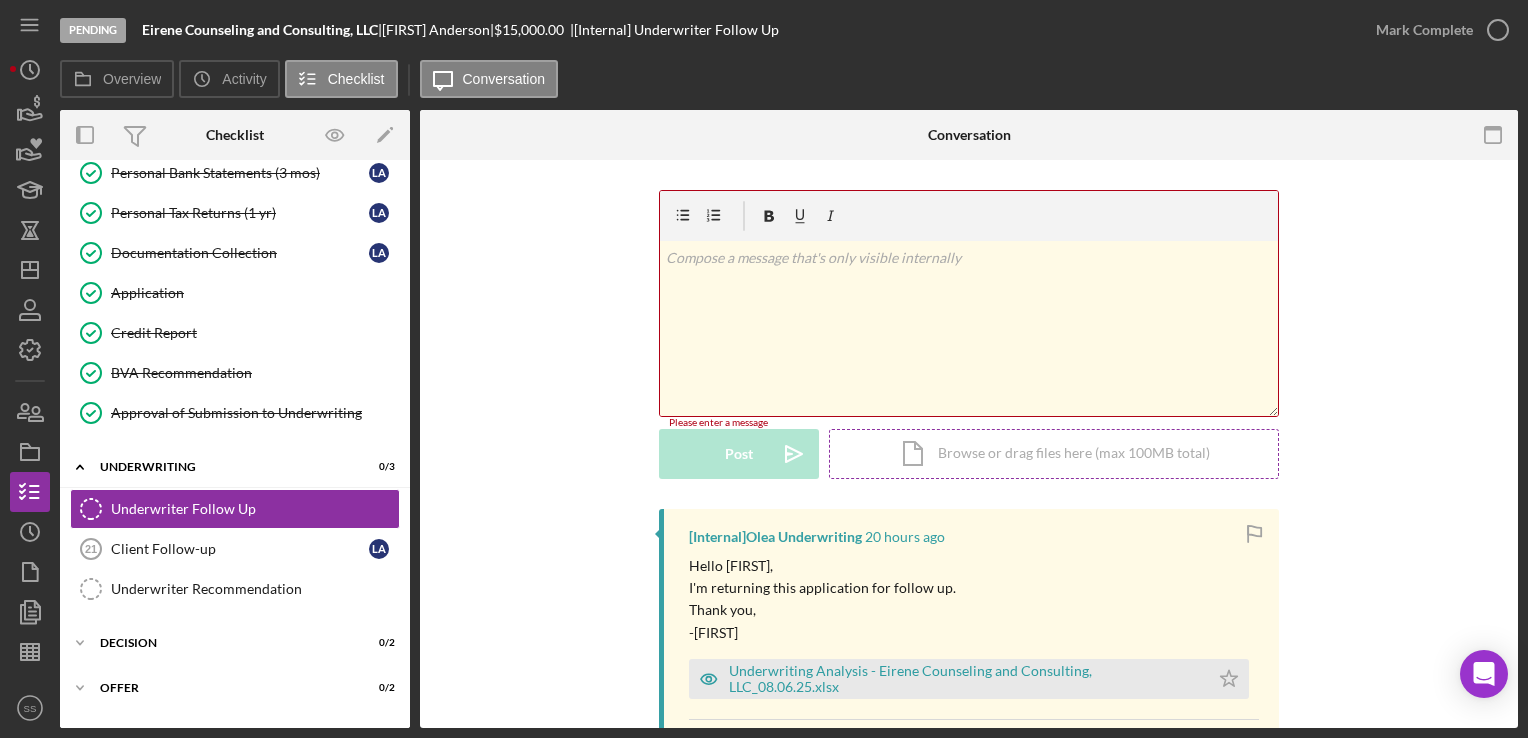 click on "Icon/Document Browse or drag files here (max 100MB total) Tap to choose files or take a photo" at bounding box center (1054, 454) 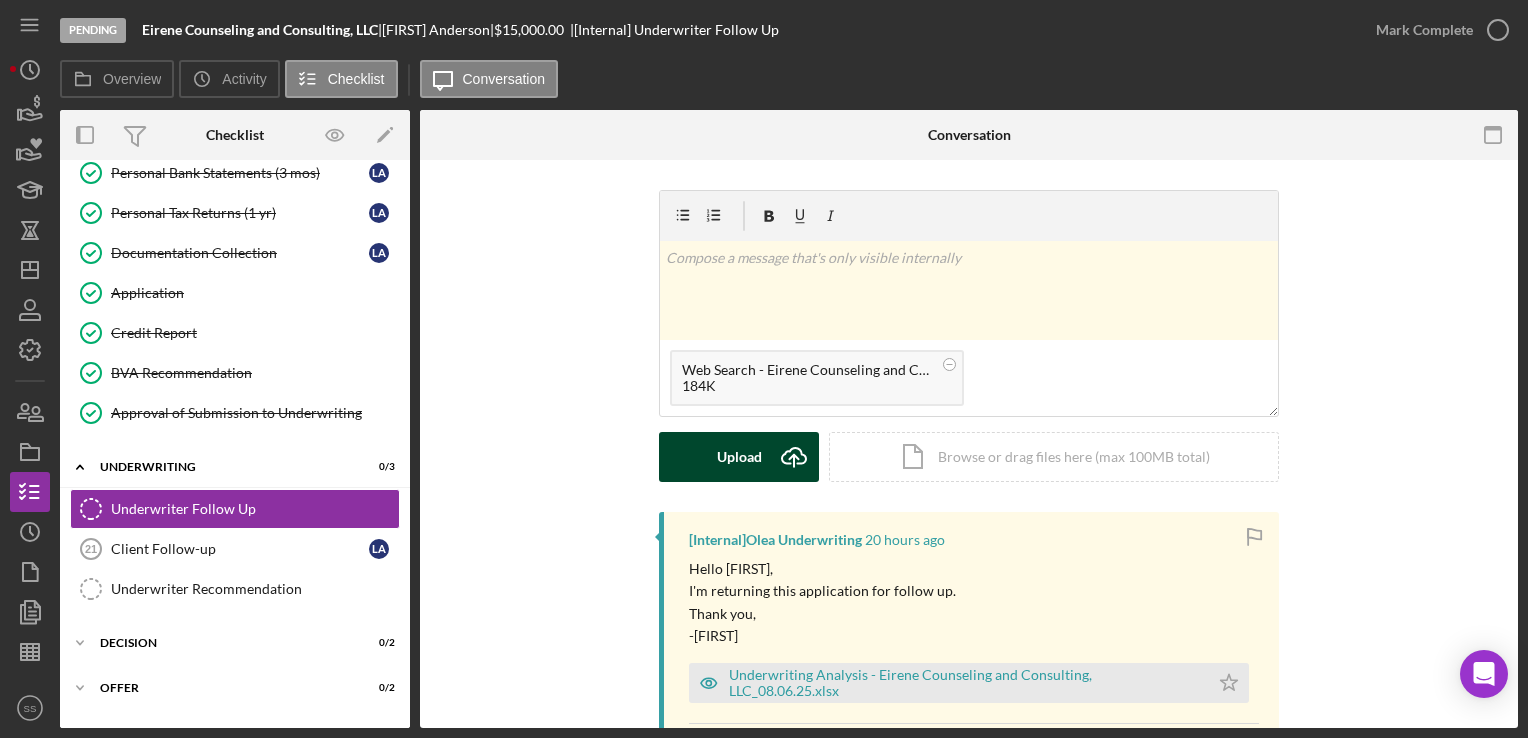 click on "Upload Icon/Upload" at bounding box center [739, 457] 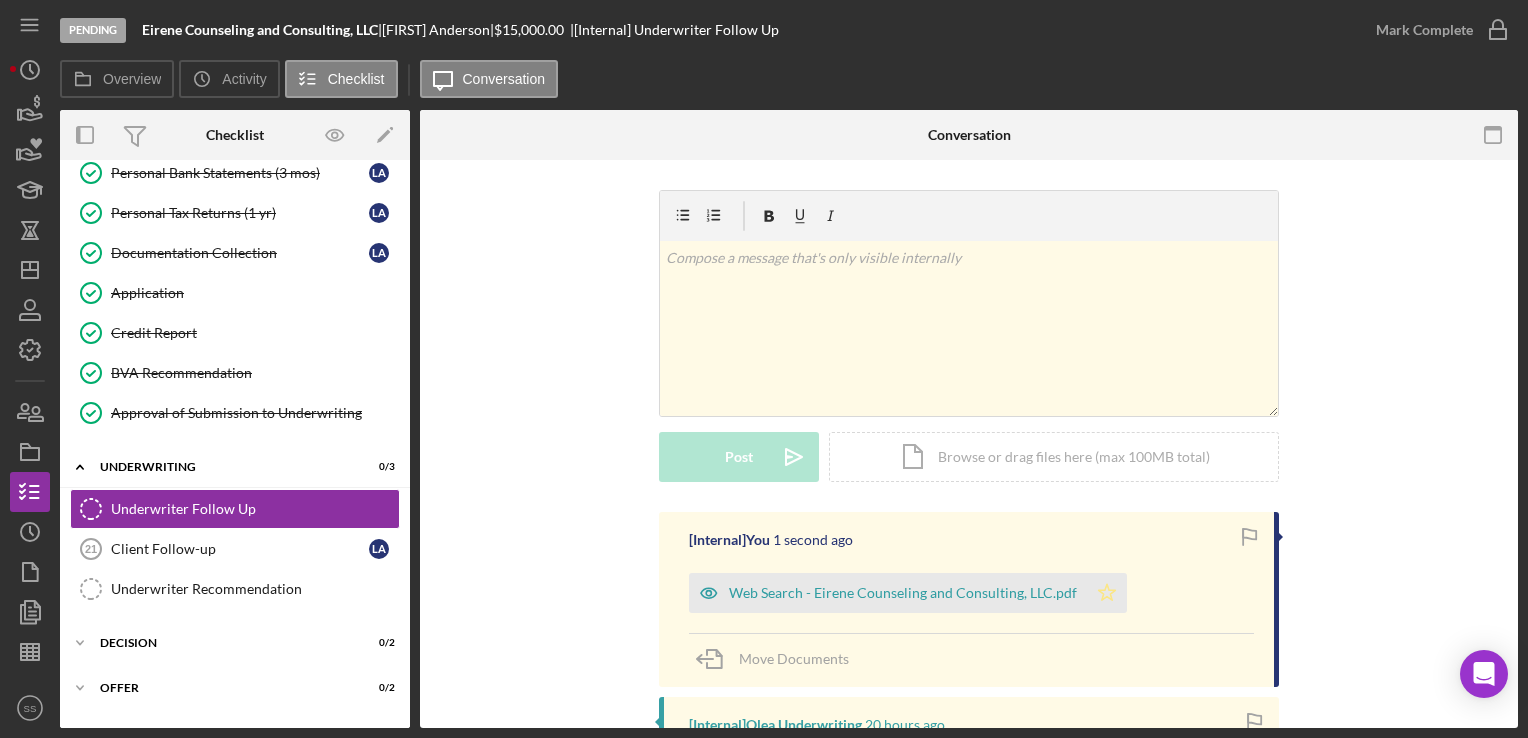 click 